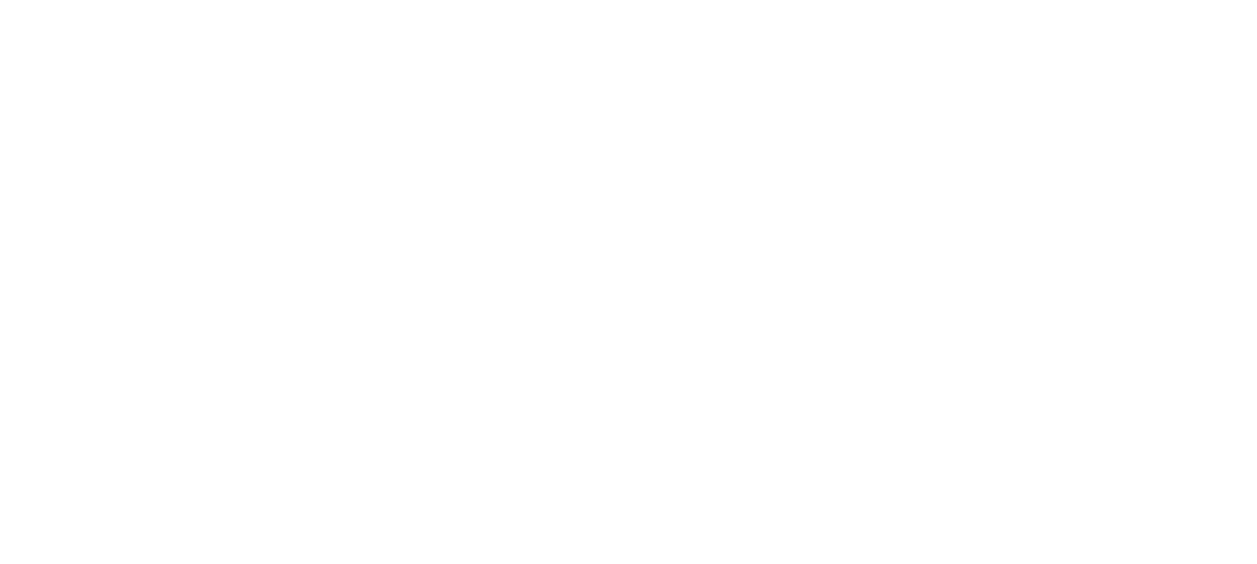 scroll, scrollTop: 0, scrollLeft: 0, axis: both 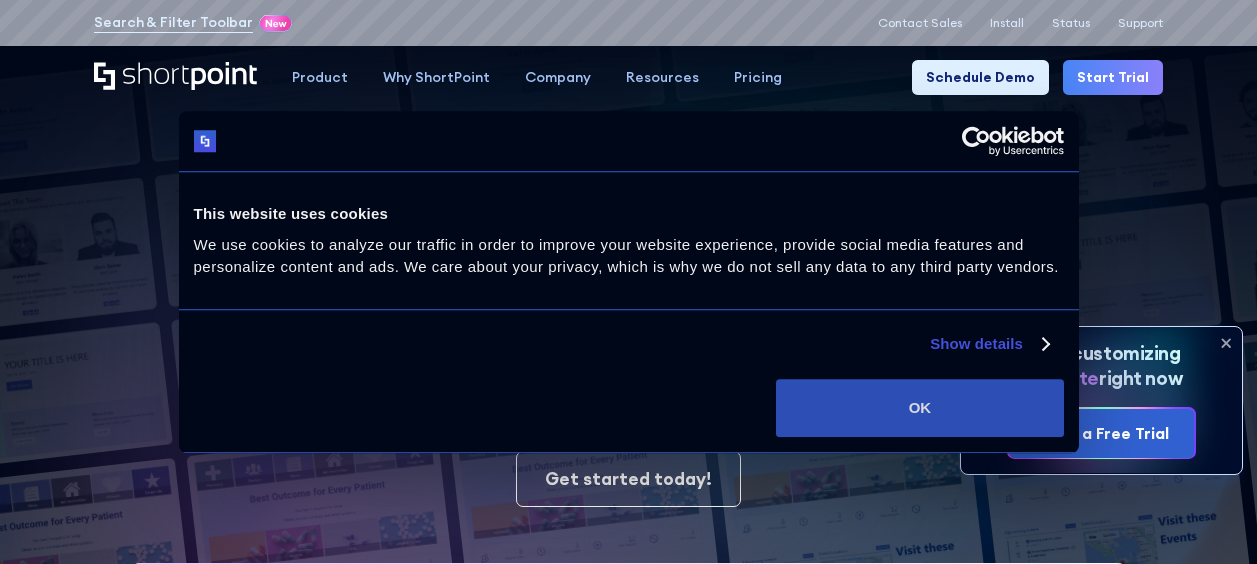 click on "OK" at bounding box center [919, 408] 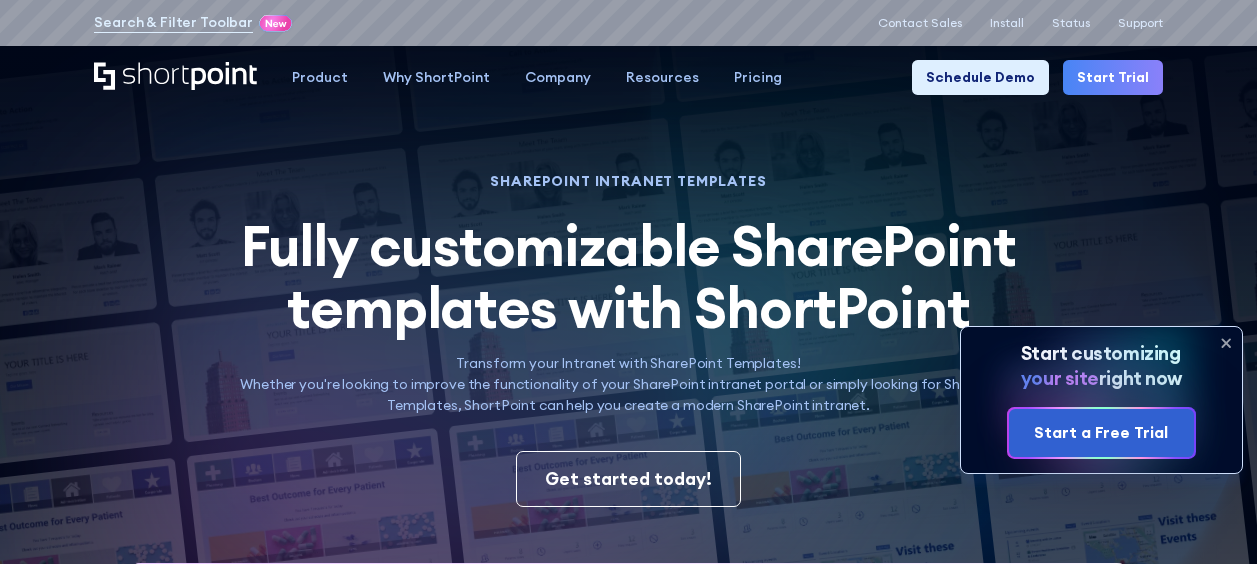 scroll, scrollTop: 0, scrollLeft: 0, axis: both 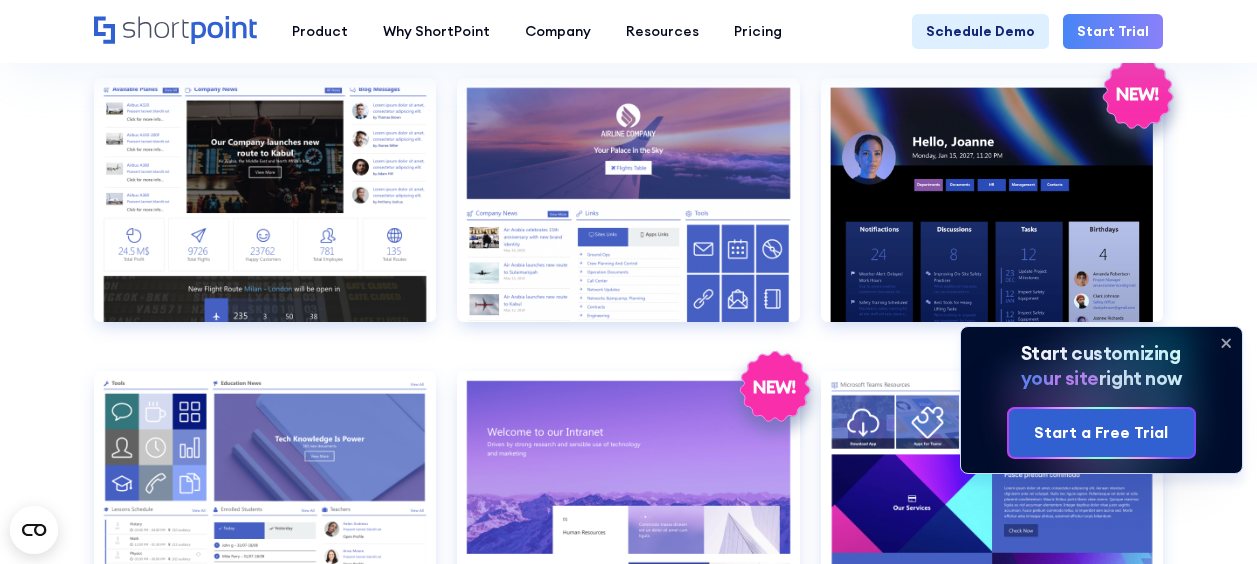 click 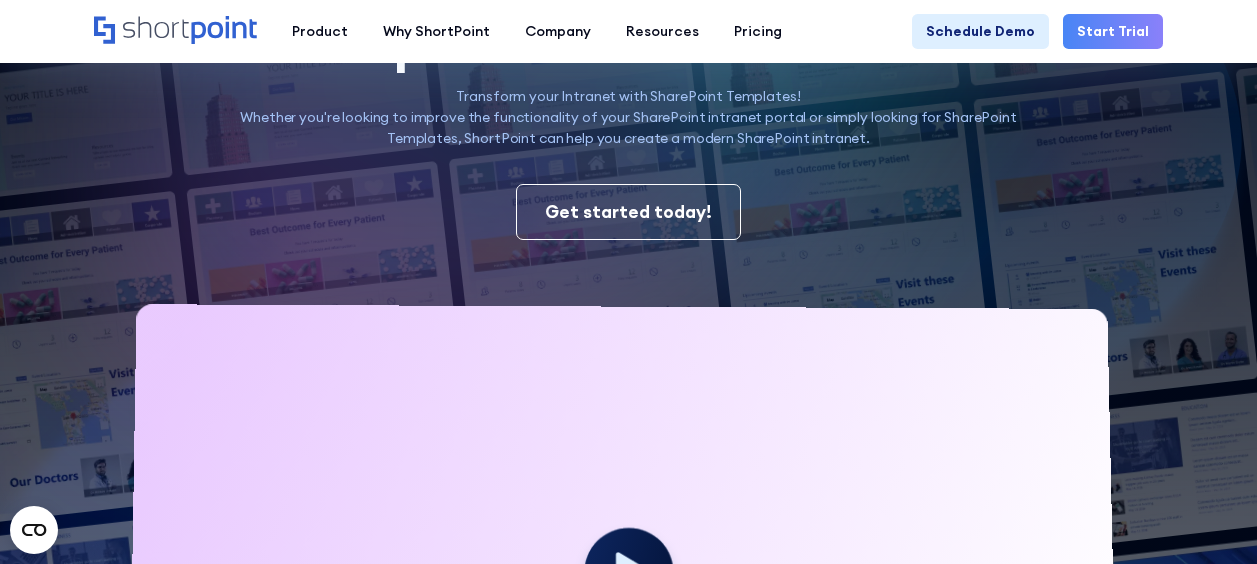 scroll, scrollTop: 280, scrollLeft: 0, axis: vertical 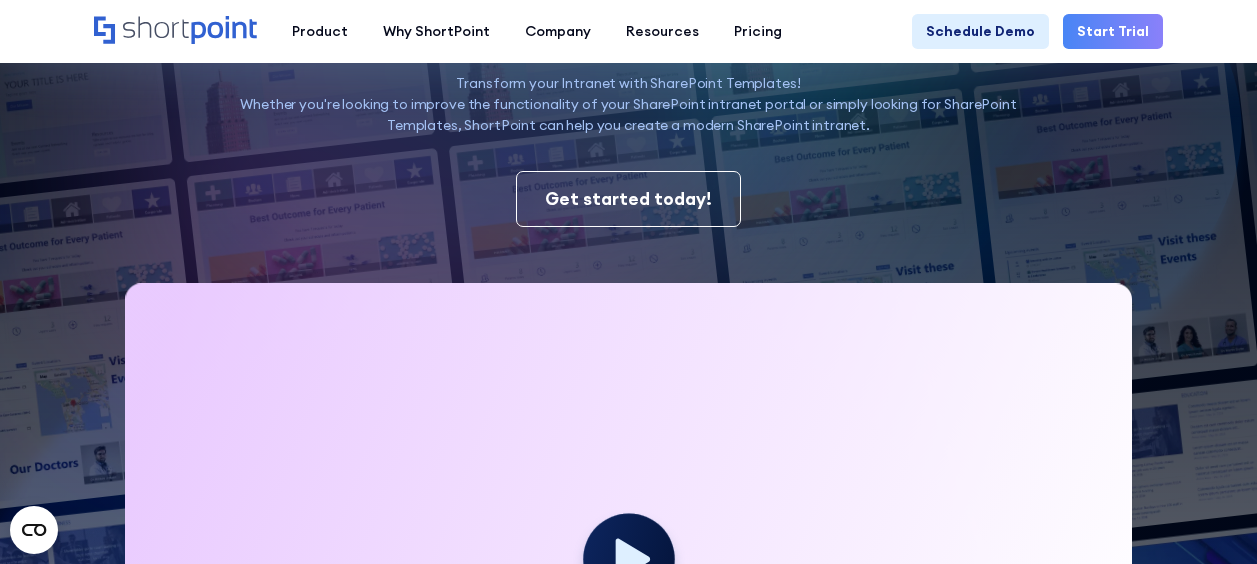 click on "Start Trial" at bounding box center (1113, 31) 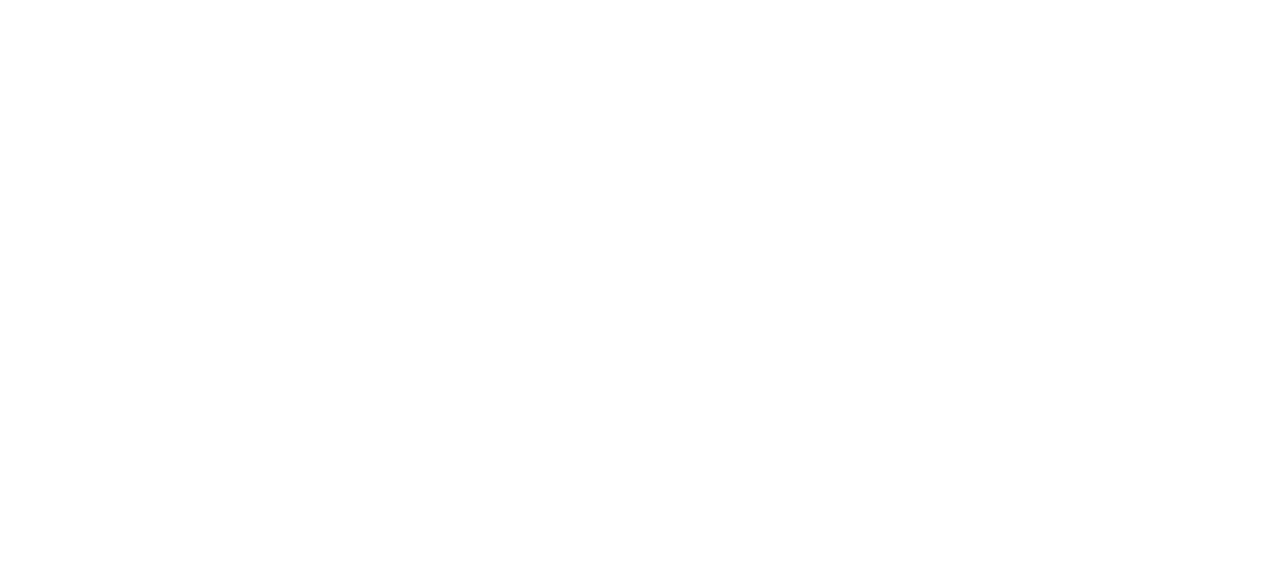 scroll, scrollTop: 0, scrollLeft: 0, axis: both 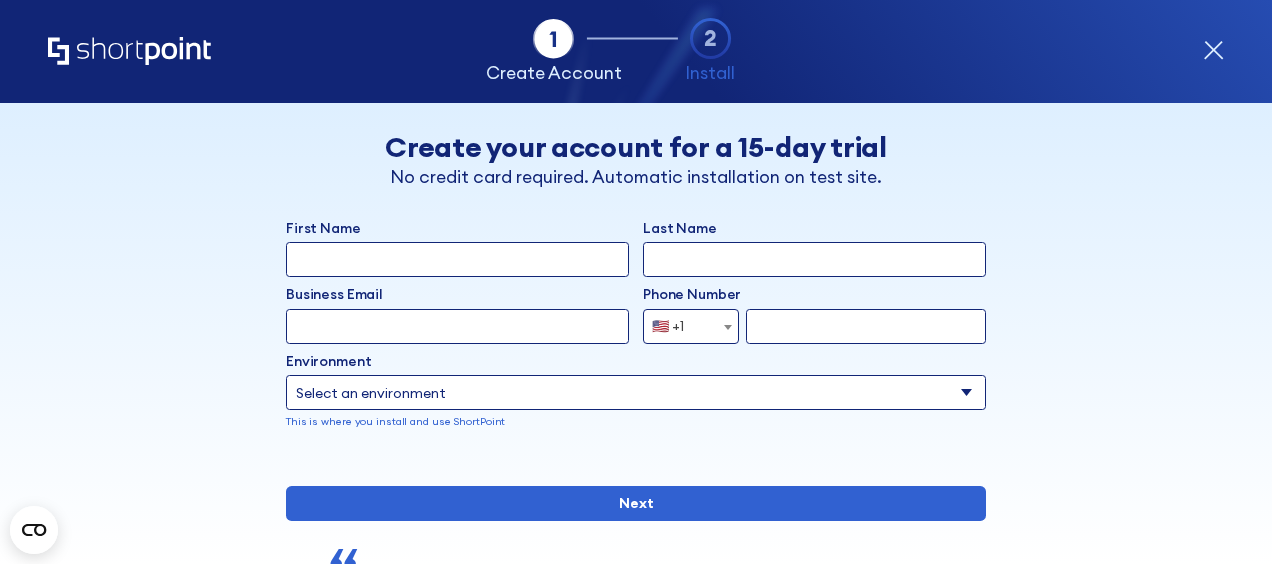 click on "First Name" at bounding box center (457, 259) 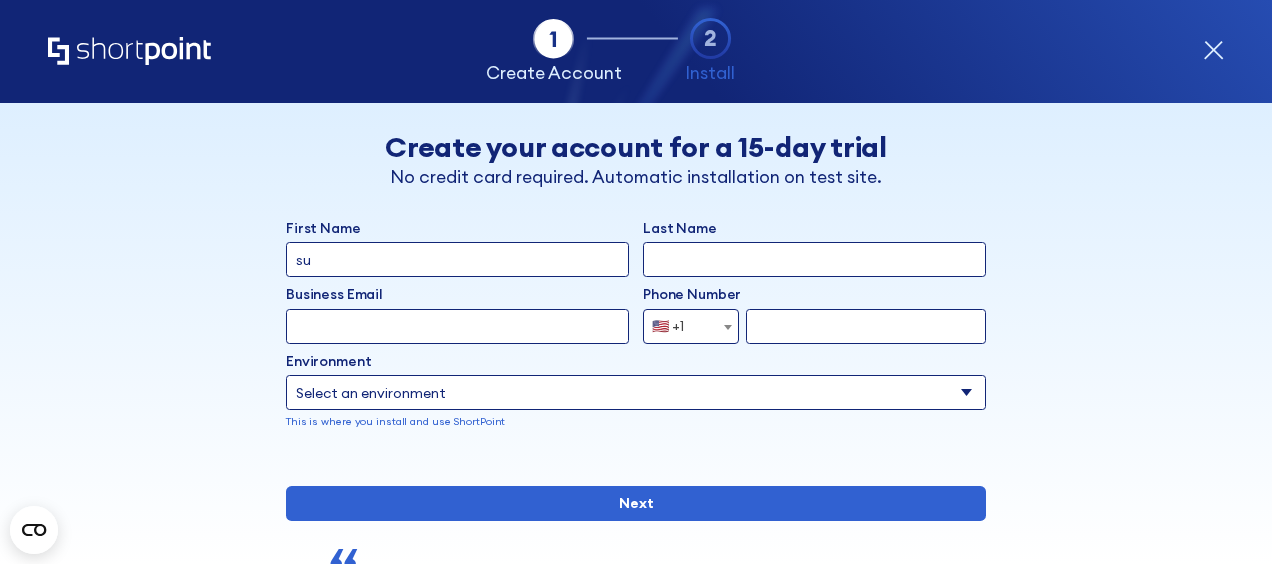 type on "s" 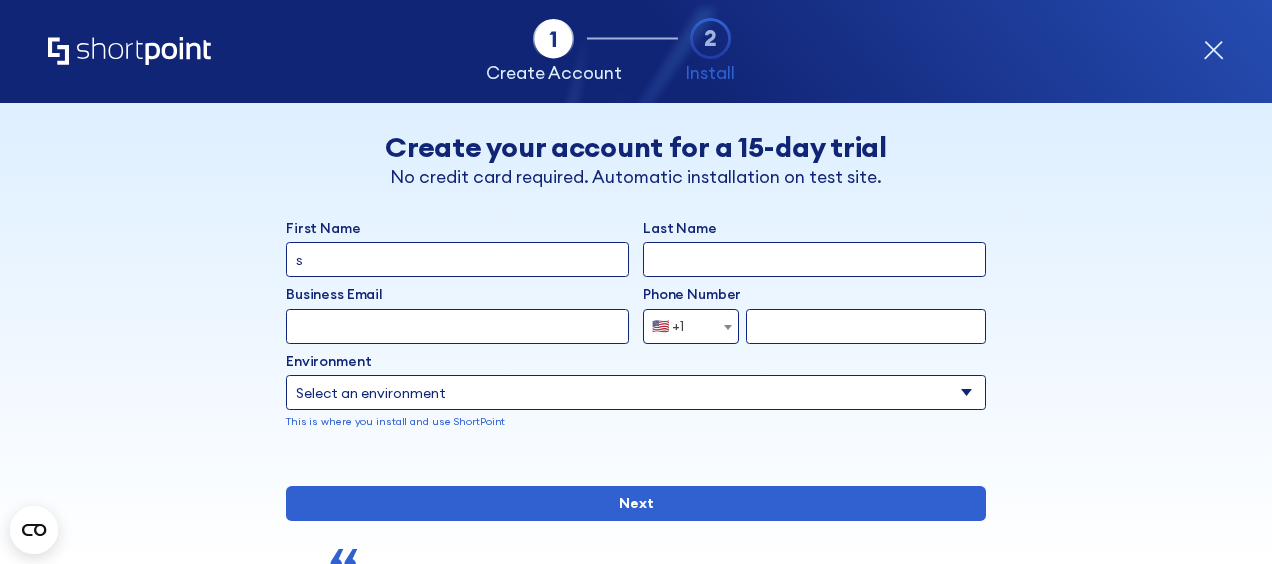 type 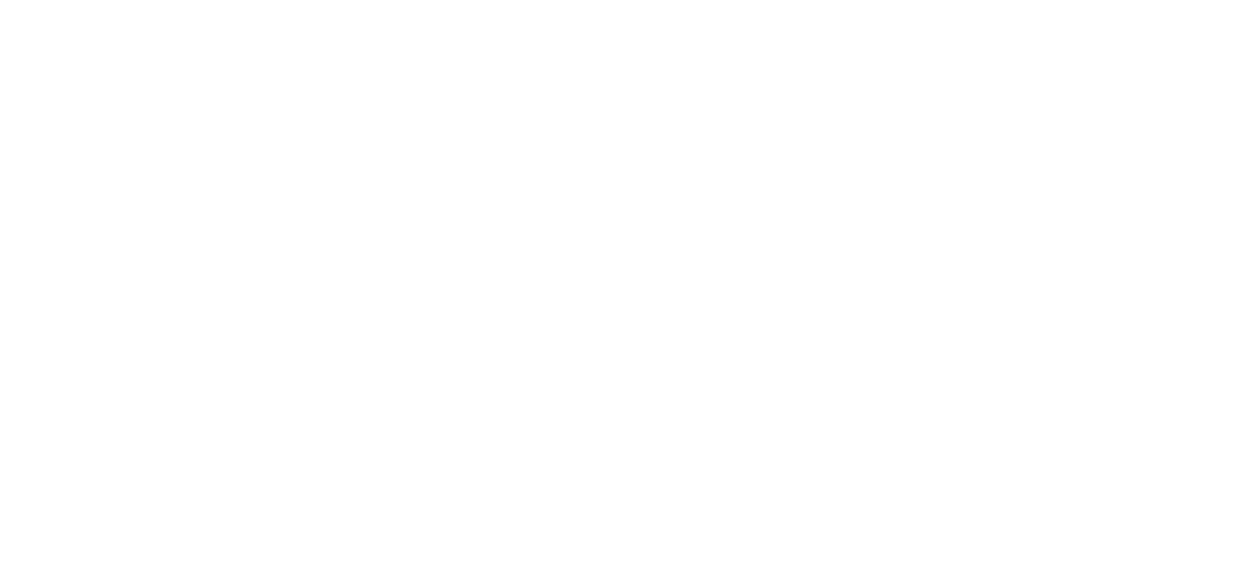 scroll, scrollTop: 0, scrollLeft: 0, axis: both 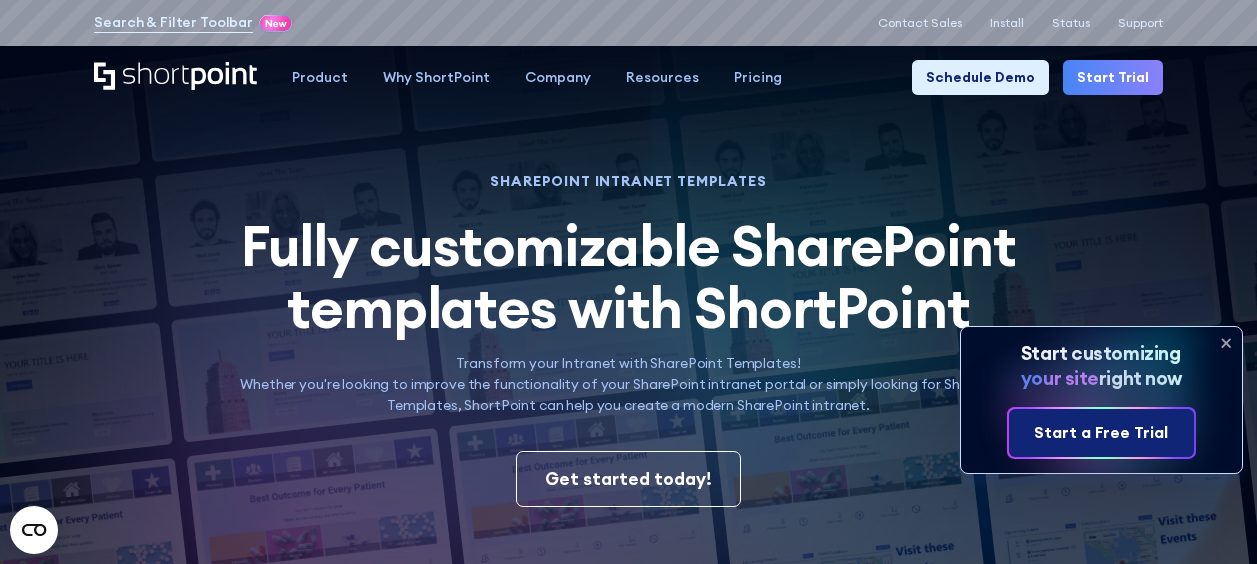click on "Start a Free Trial" at bounding box center (1101, 433) 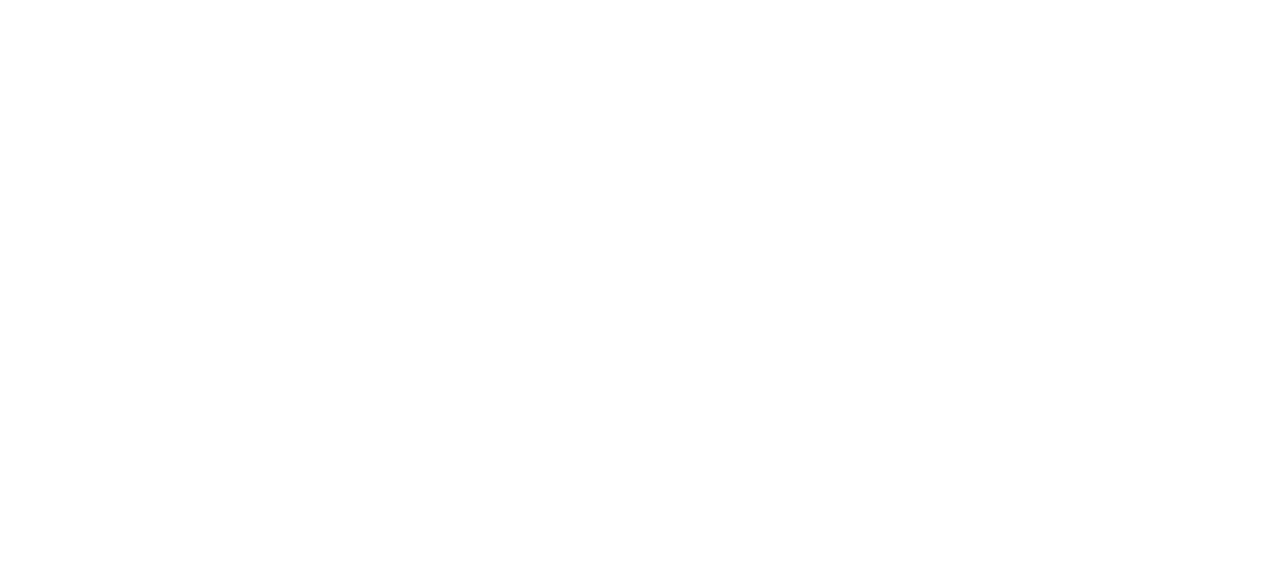 scroll, scrollTop: 0, scrollLeft: 0, axis: both 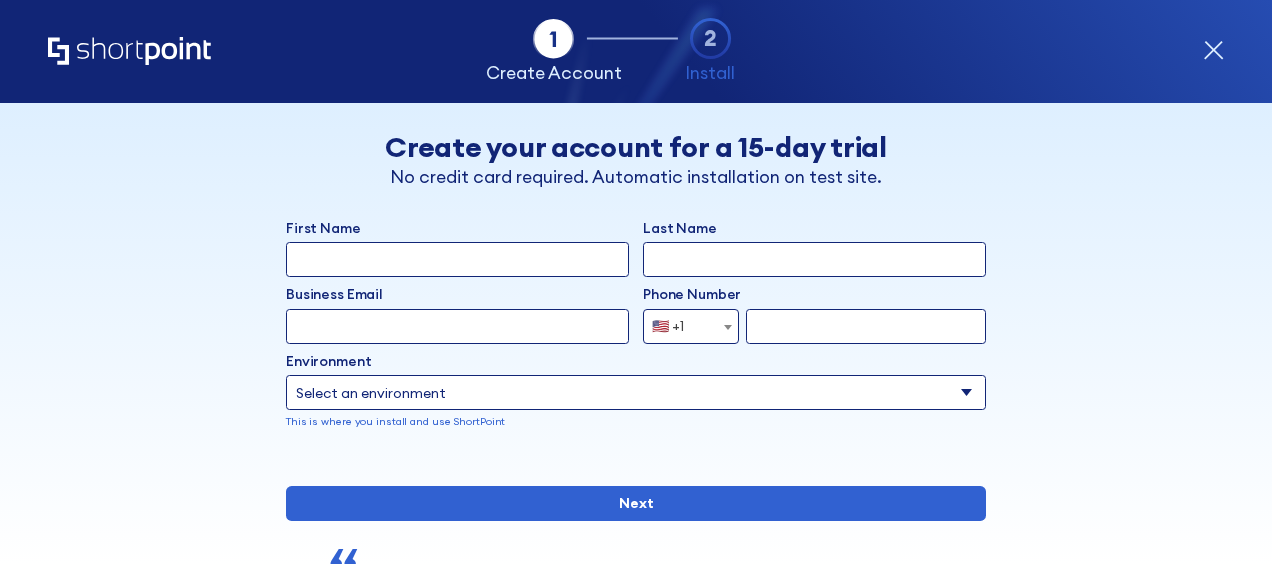 click on "First Name" at bounding box center [457, 259] 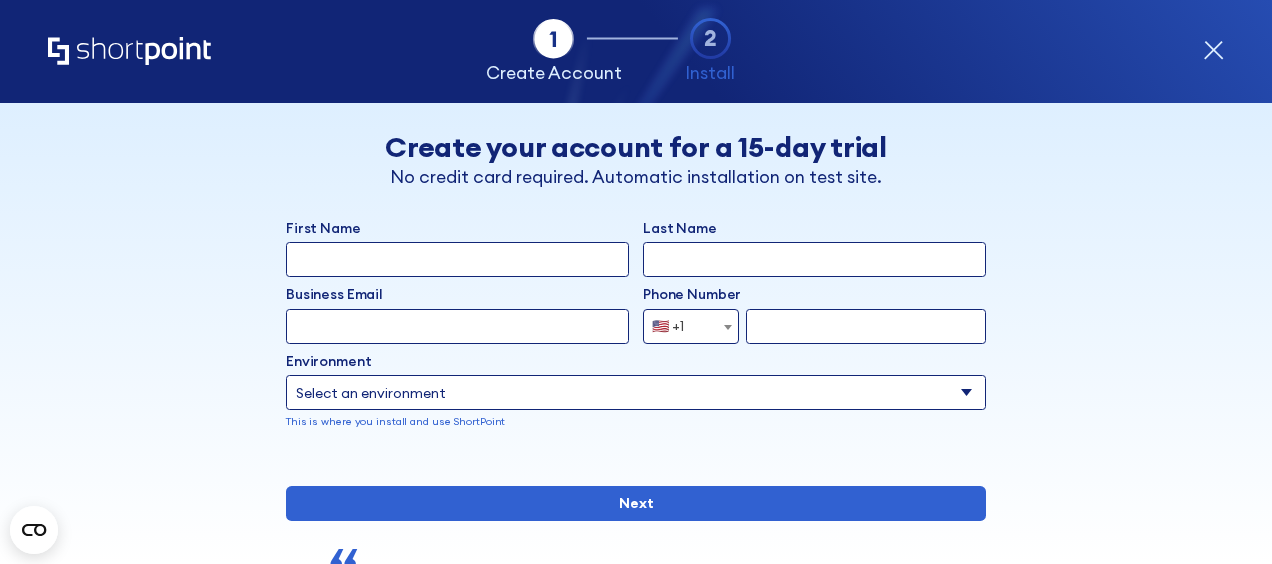 type on "[FIRST]" 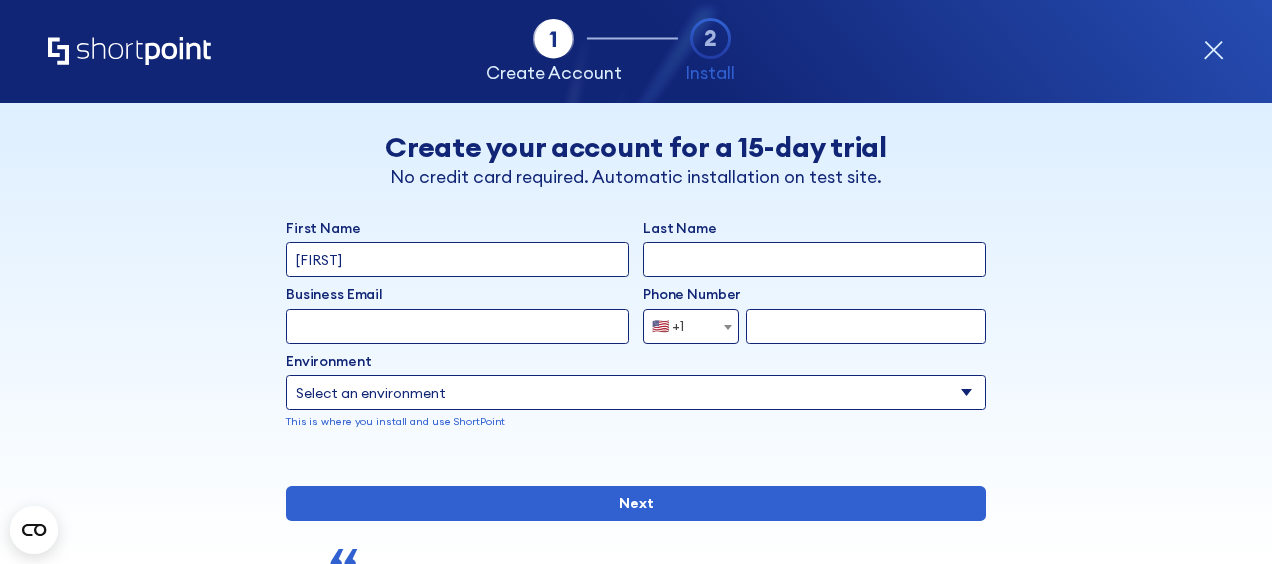 type on "D" 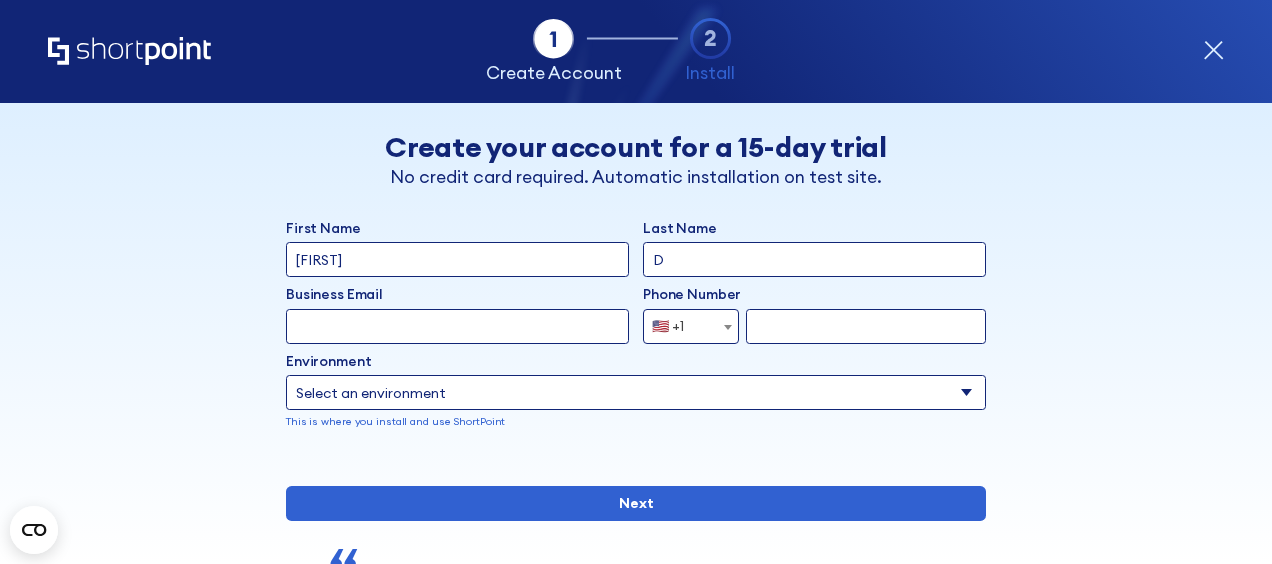 type on "[USERNAME]@[DOMAIN]" 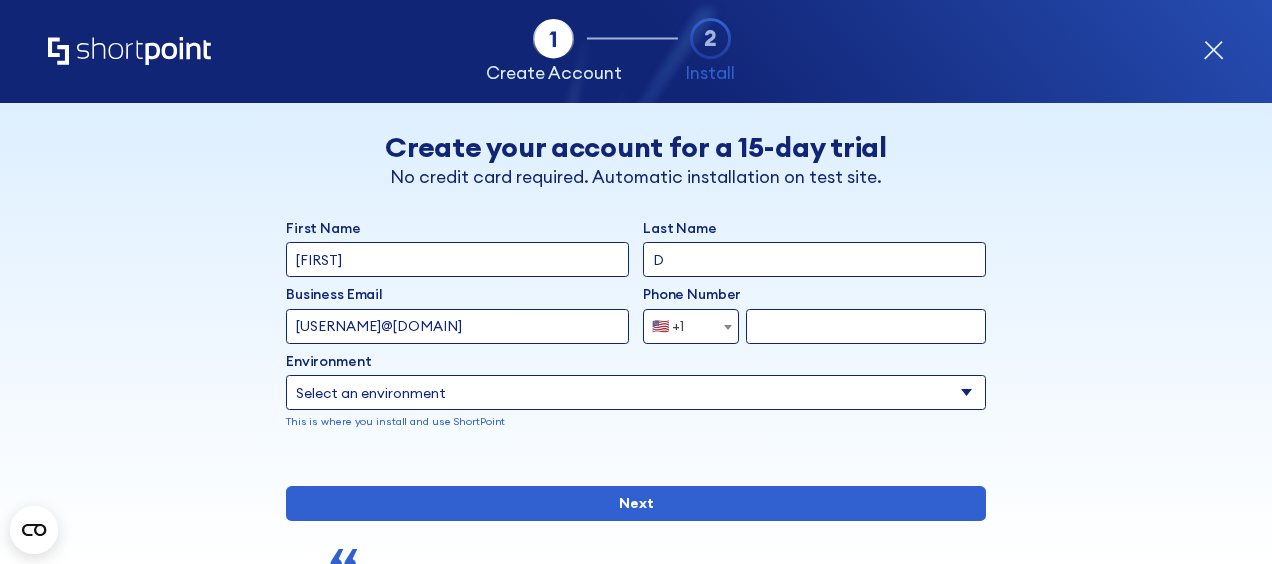 select on "+91" 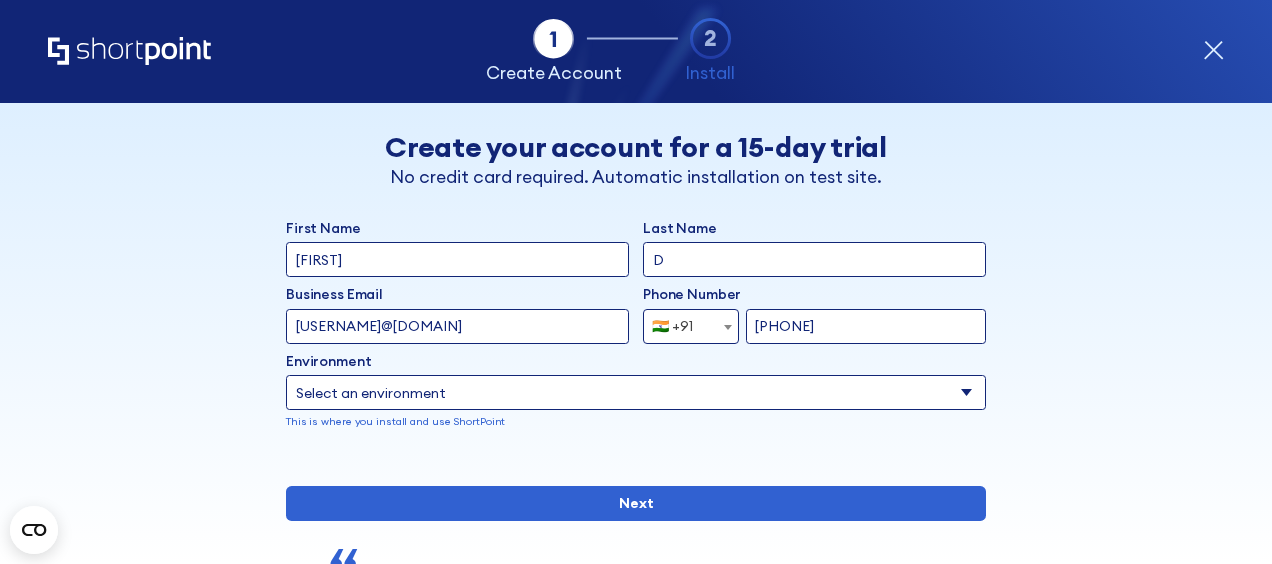 click on "[USERNAME]@[DOMAIN]" at bounding box center [457, 326] 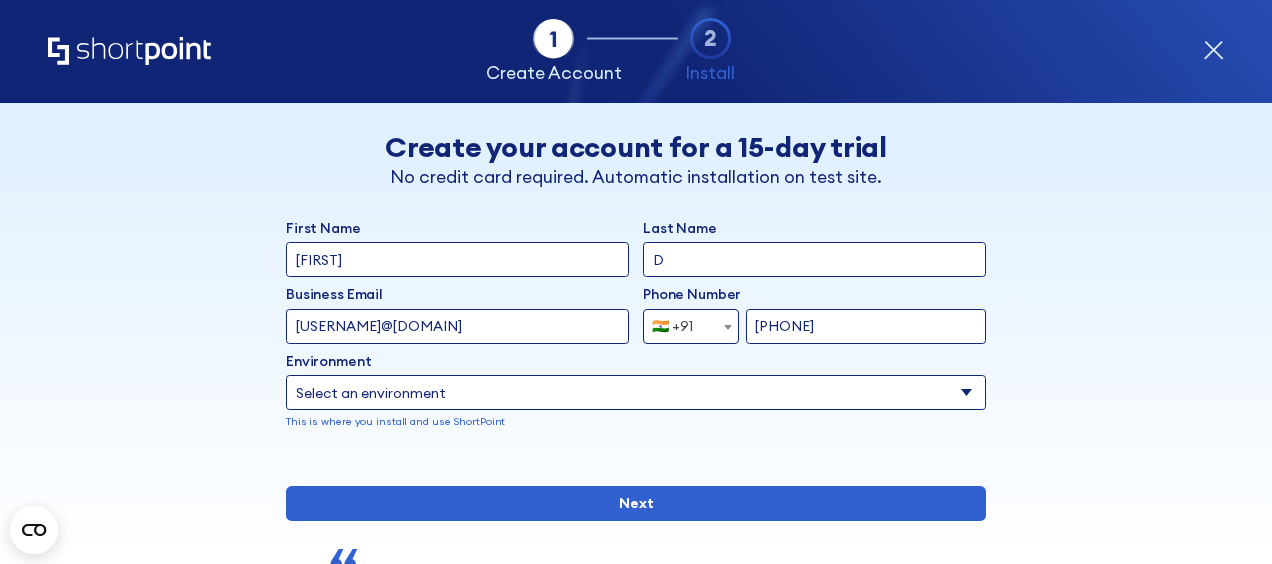 type on "[USERNAME]@[DOMAIN]" 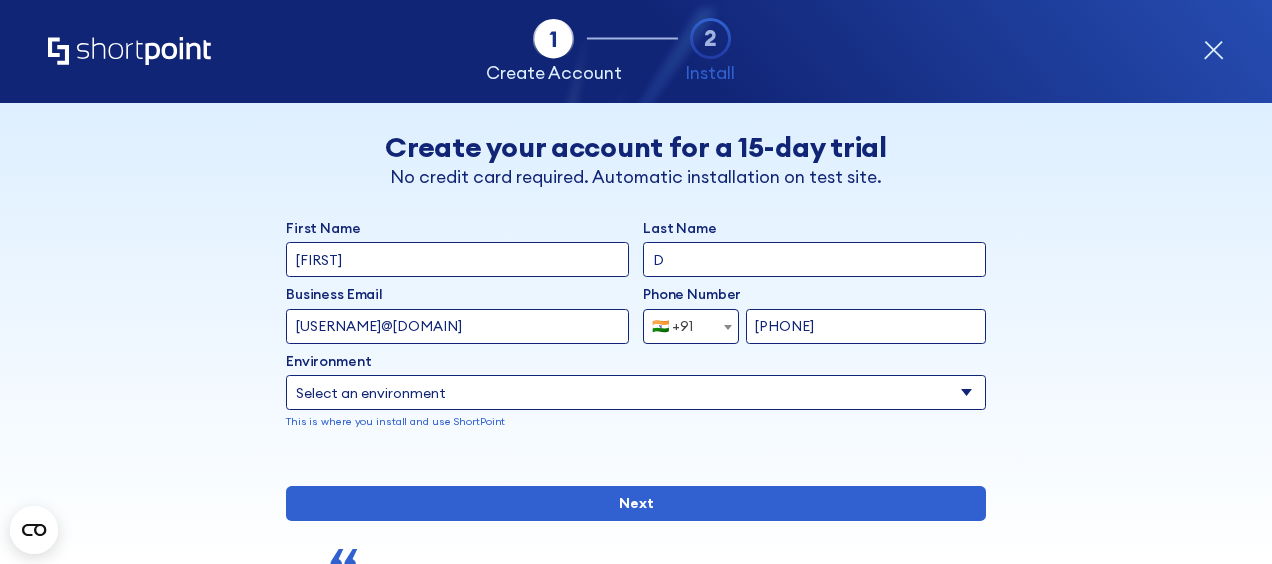 select on "SharePoint Online" 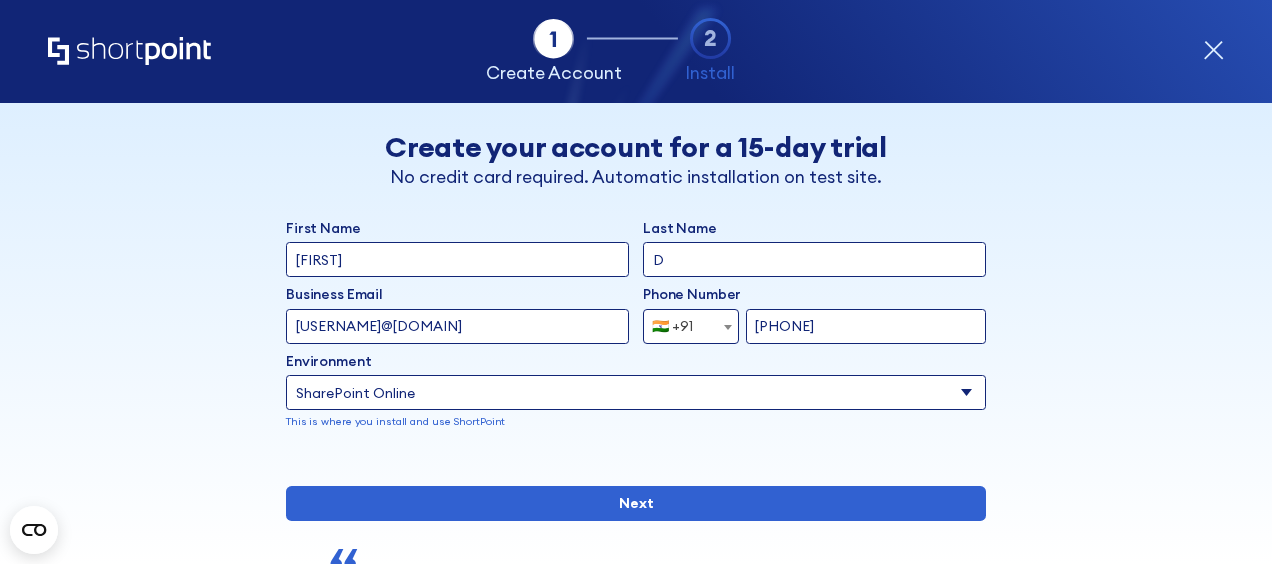 click on "Select an environment
Microsoft 365
SharePoint Online
SharePoint 2019 (On-Premise)
SharePoint 2016 (On-Premise)
SharePoint 2013 (On-Premise)" at bounding box center [636, 392] 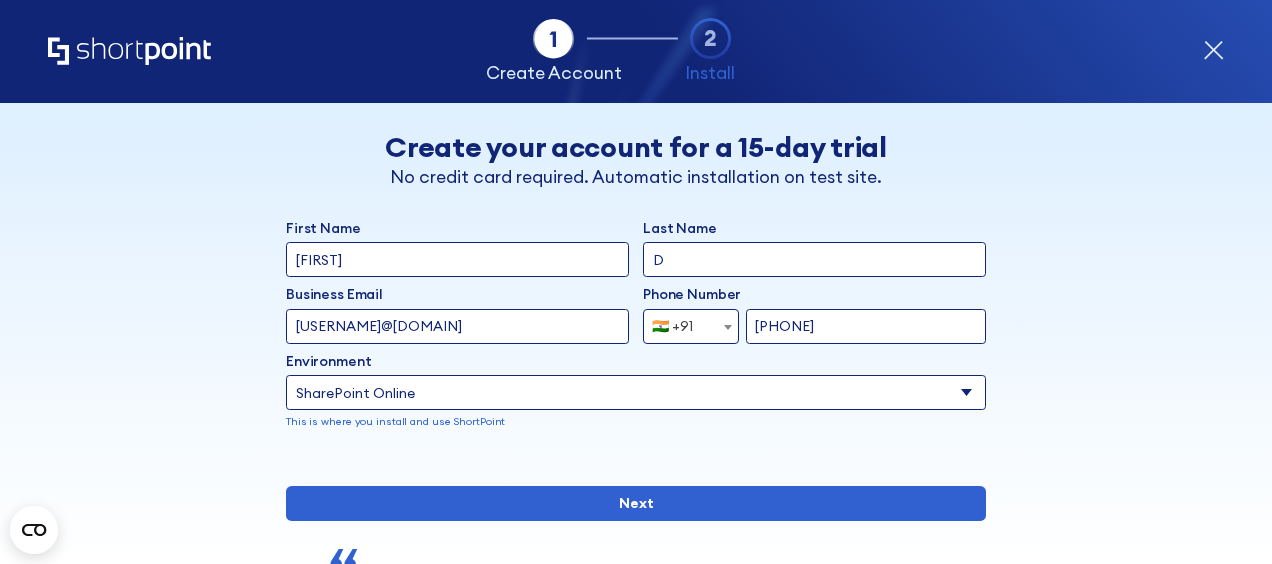 click on "[PHONE]" at bounding box center [866, 326] 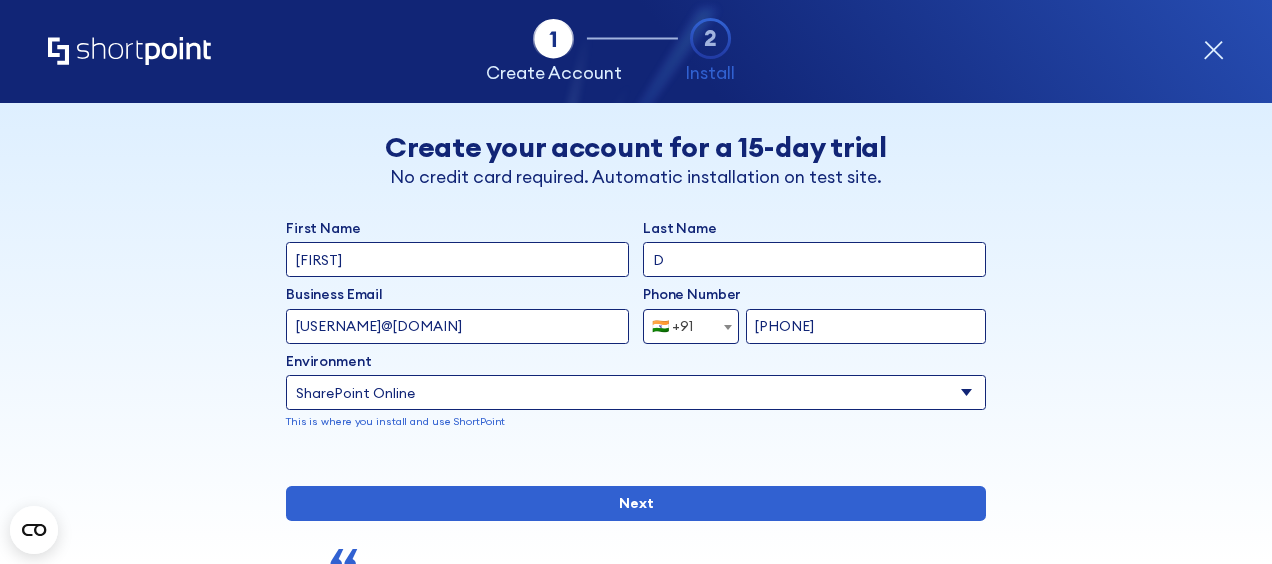 scroll, scrollTop: 317, scrollLeft: 0, axis: vertical 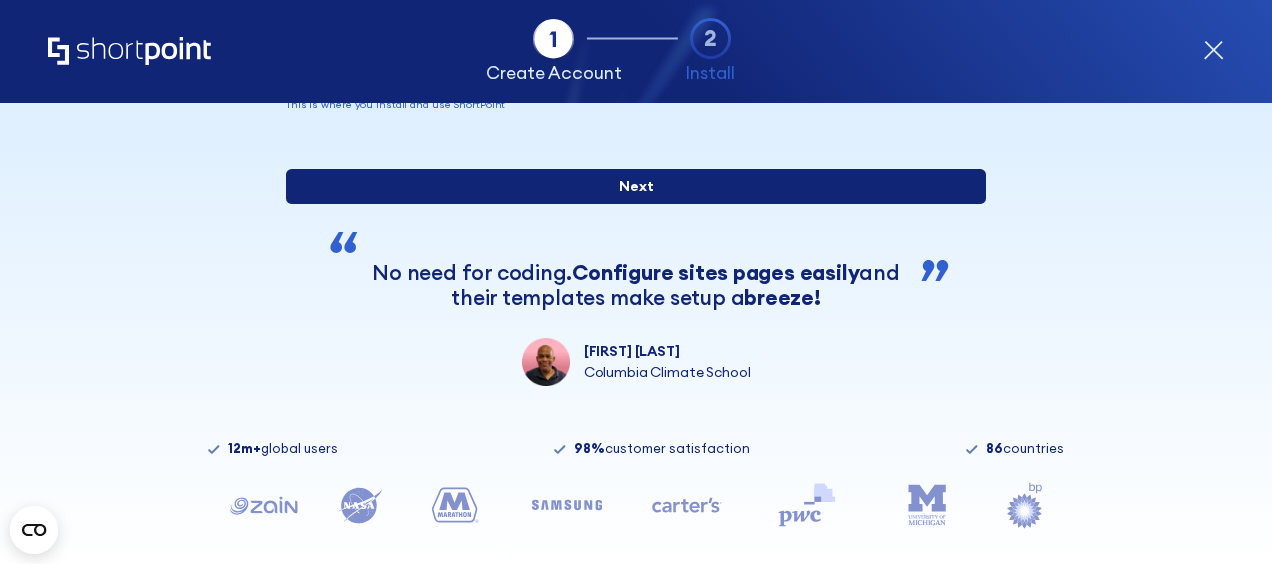 type on "[PHONE]" 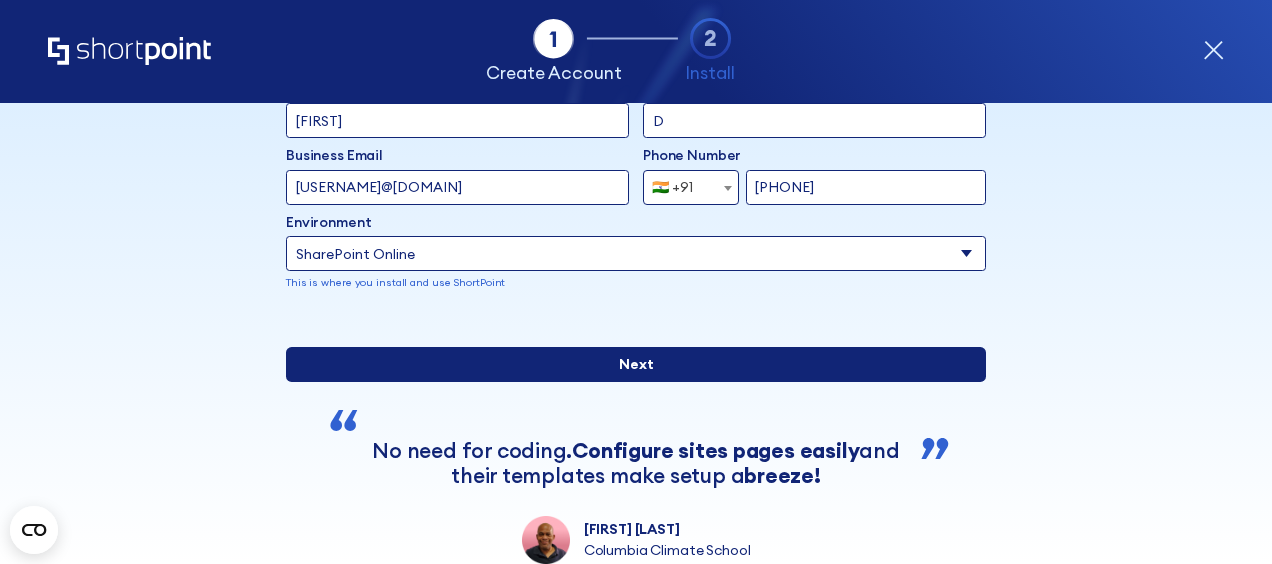 scroll, scrollTop: 0, scrollLeft: 0, axis: both 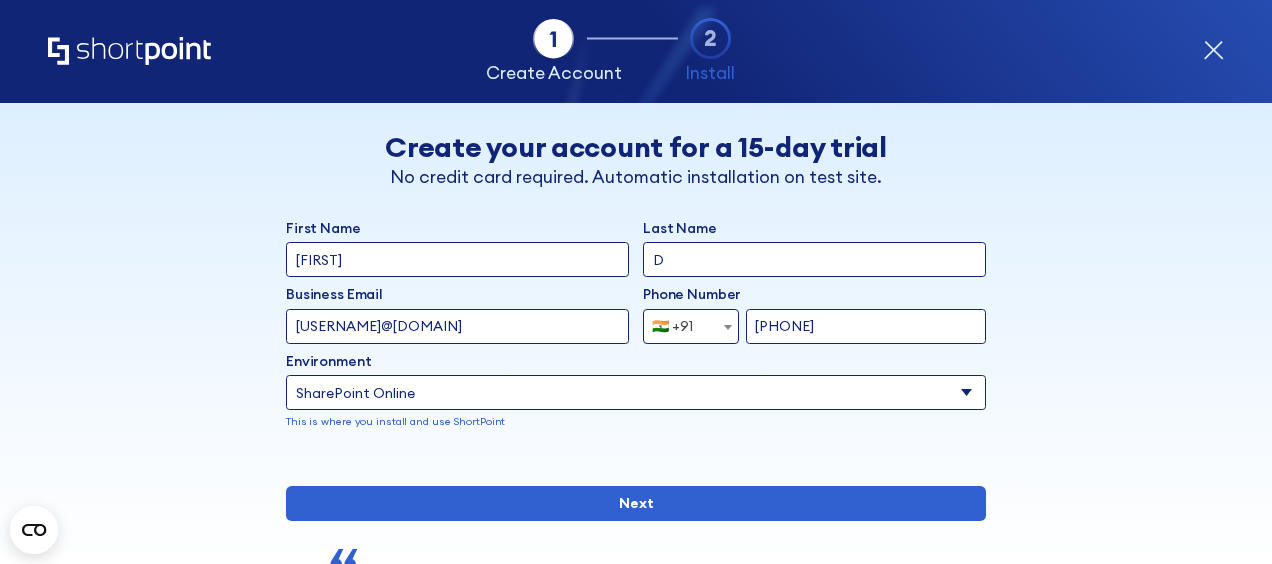 click on "D" at bounding box center (814, 259) 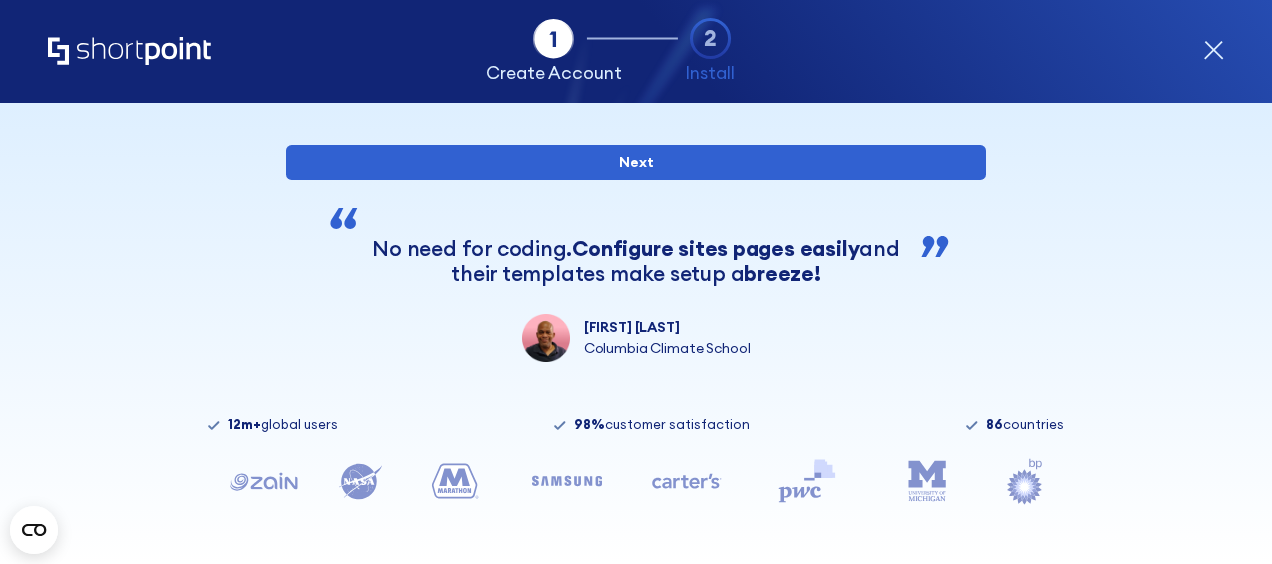 scroll, scrollTop: 393, scrollLeft: 0, axis: vertical 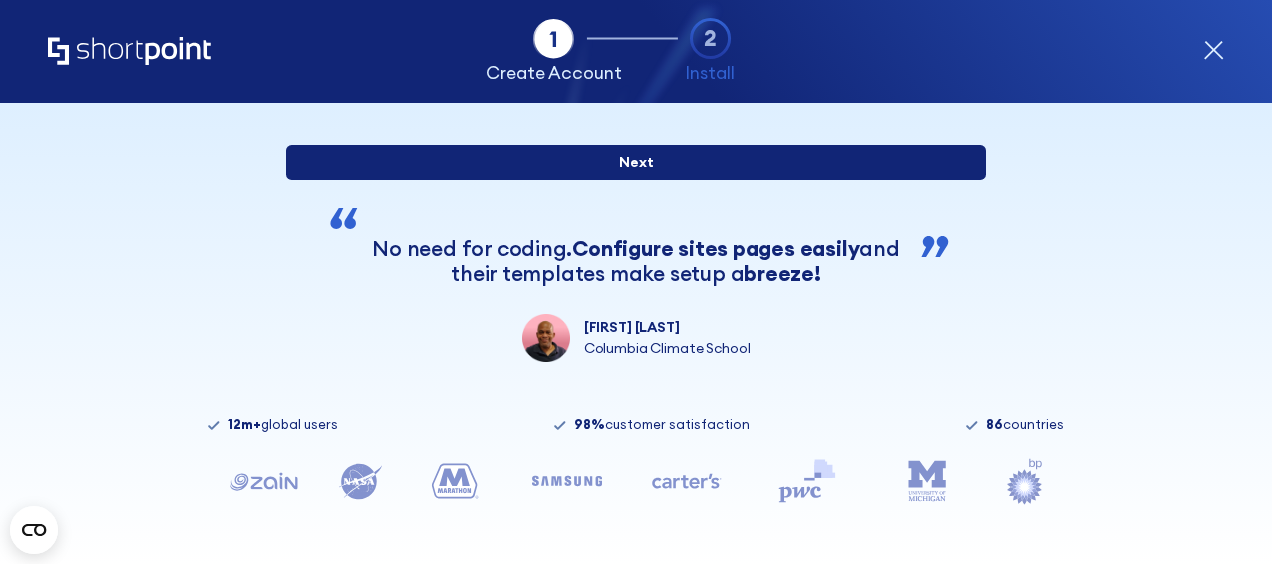 type on "[LAST]" 